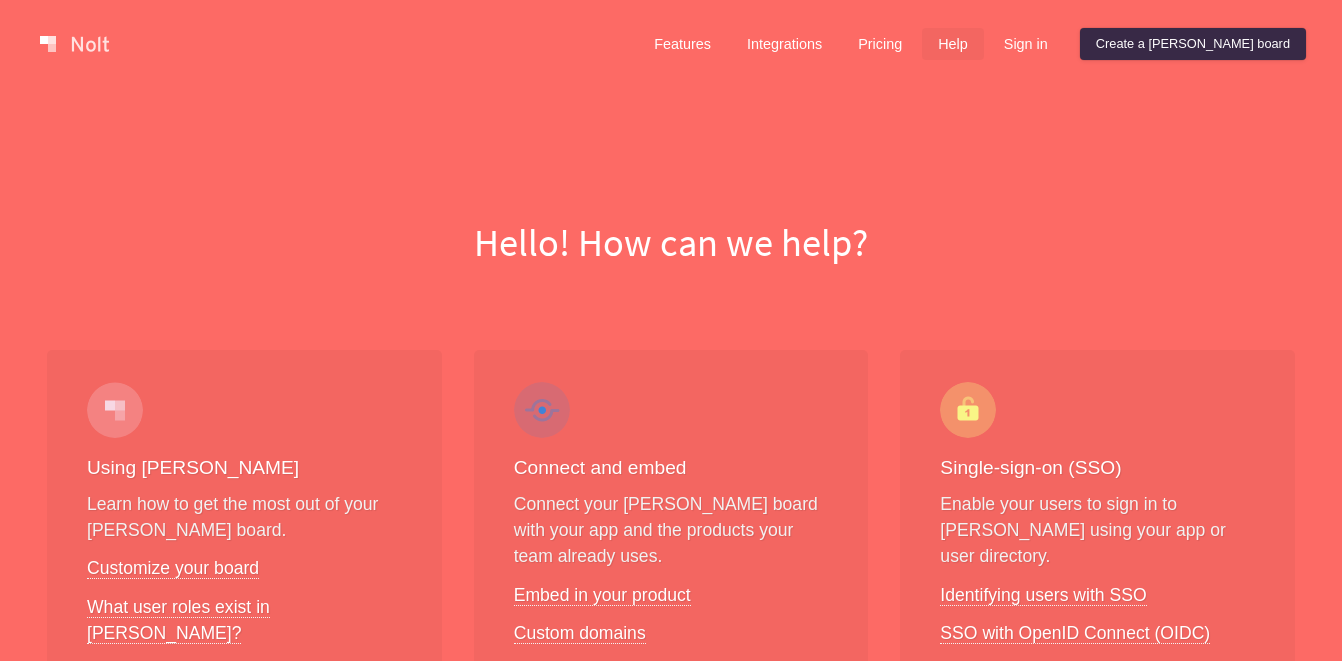 scroll, scrollTop: 0, scrollLeft: 0, axis: both 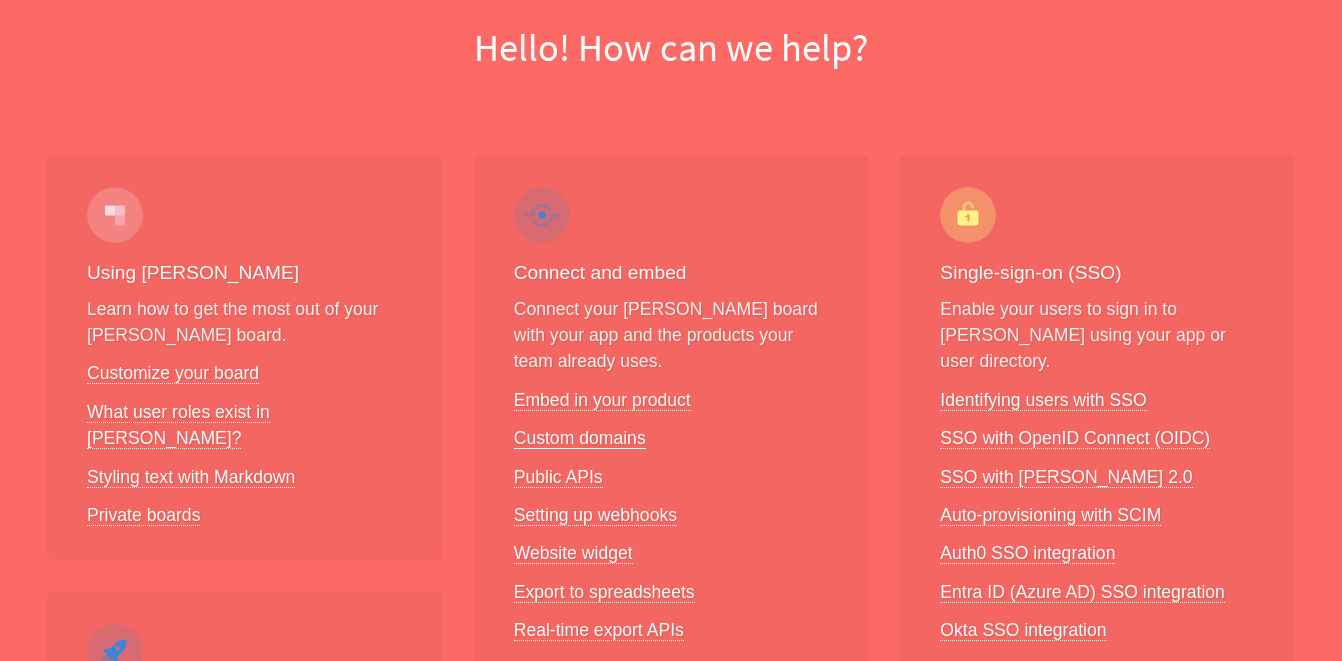 click on "Custom domains" at bounding box center (580, 438) 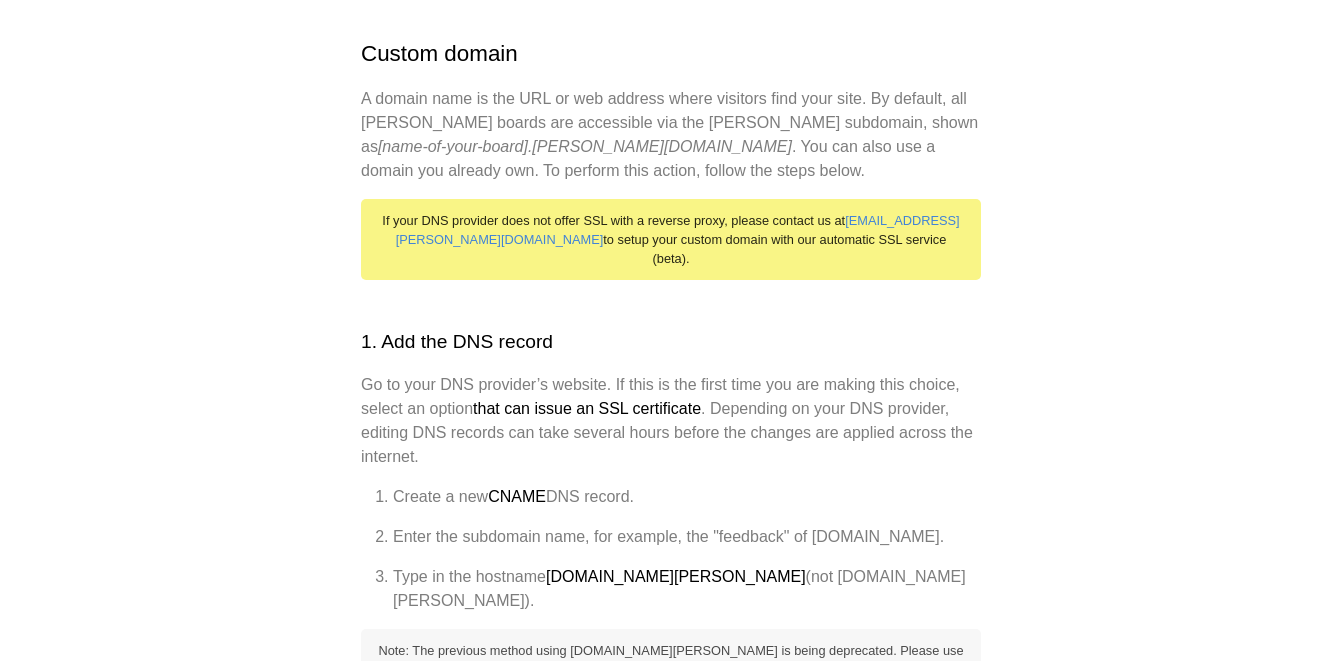 scroll, scrollTop: 0, scrollLeft: 0, axis: both 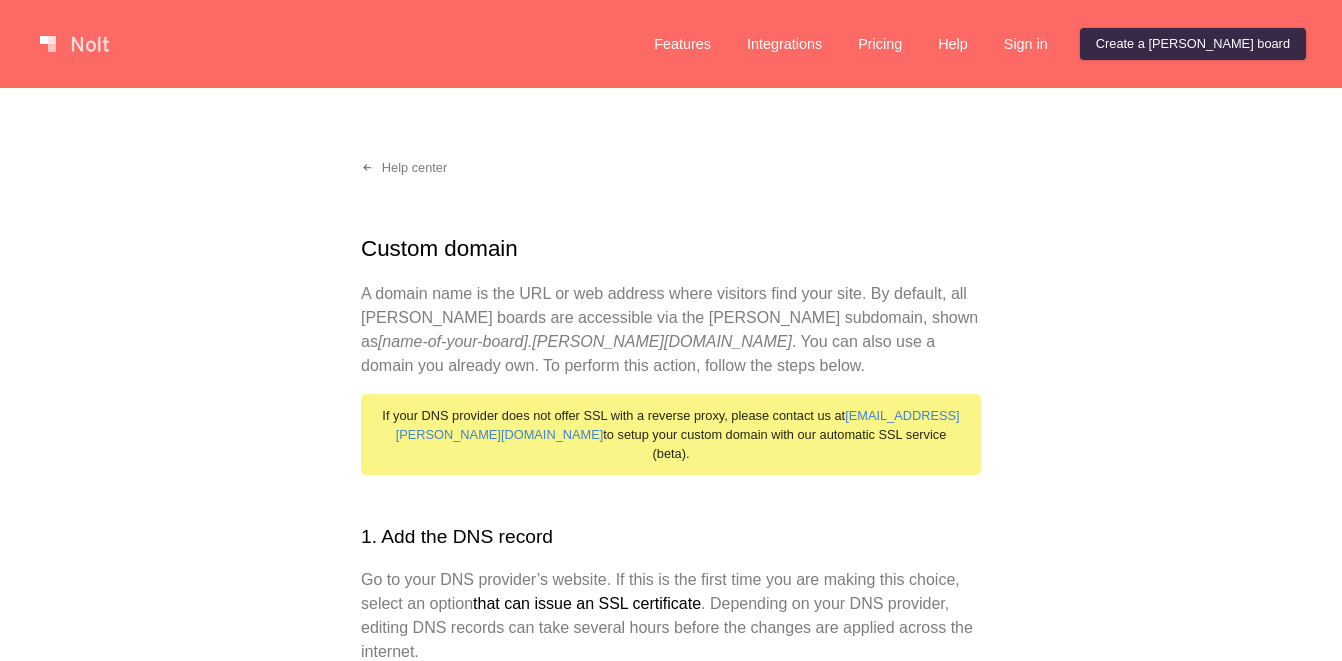 click on "A domain name is the URL or web address where visitors find your site. By default, all [PERSON_NAME] boards are accessible via the [PERSON_NAME] subdomain, shown as  [name-of-your-board].[PERSON_NAME][DOMAIN_NAME] . You can also use a domain you already own. To perform this action, follow the steps below." at bounding box center [671, 330] 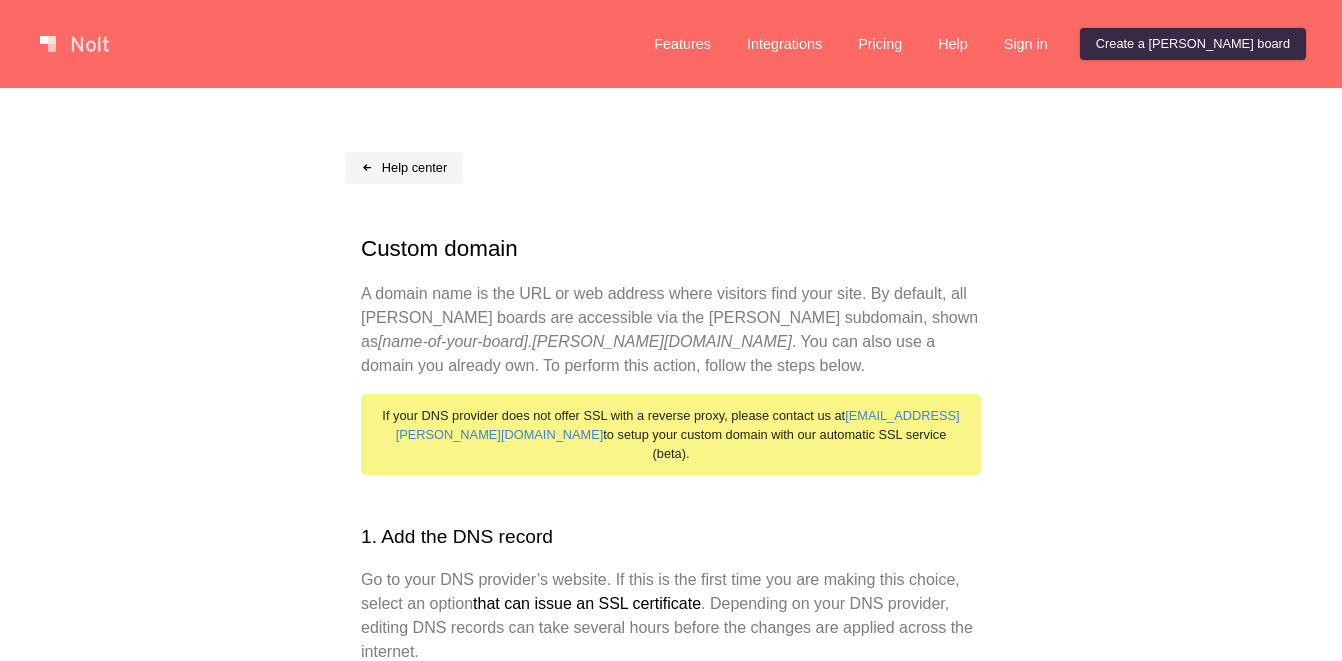 click on "Help center" at bounding box center (404, 168) 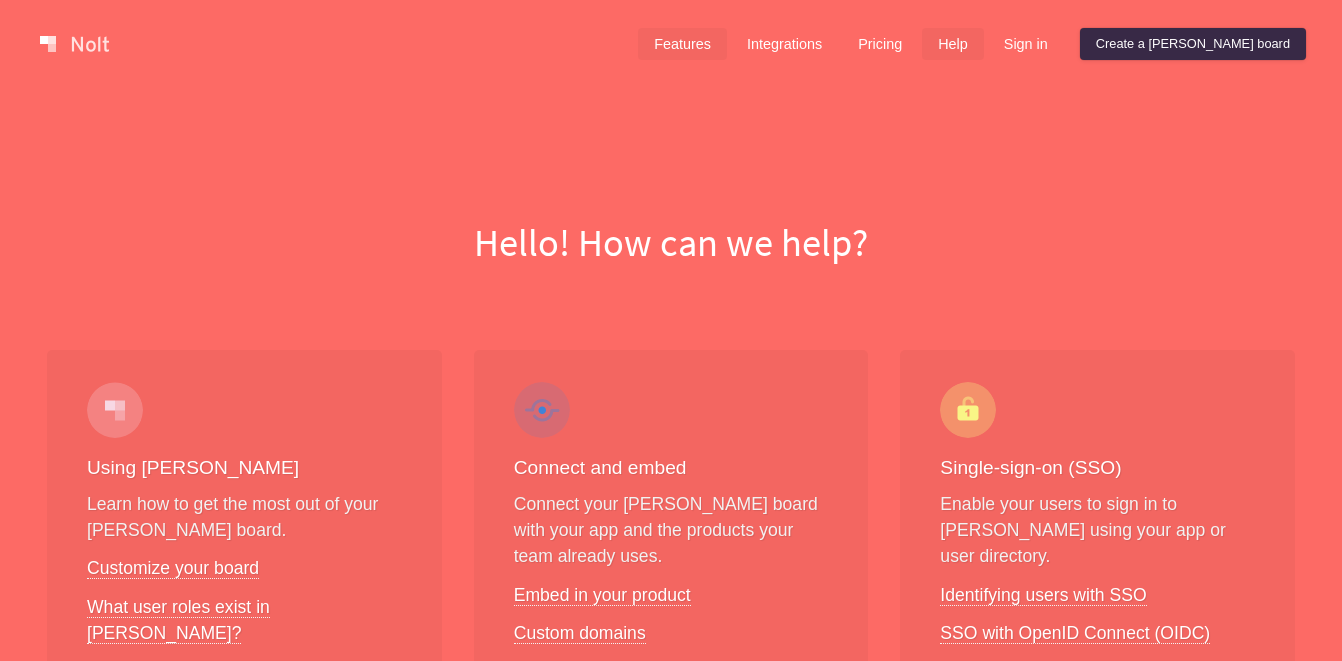 click on "Features" at bounding box center (682, 44) 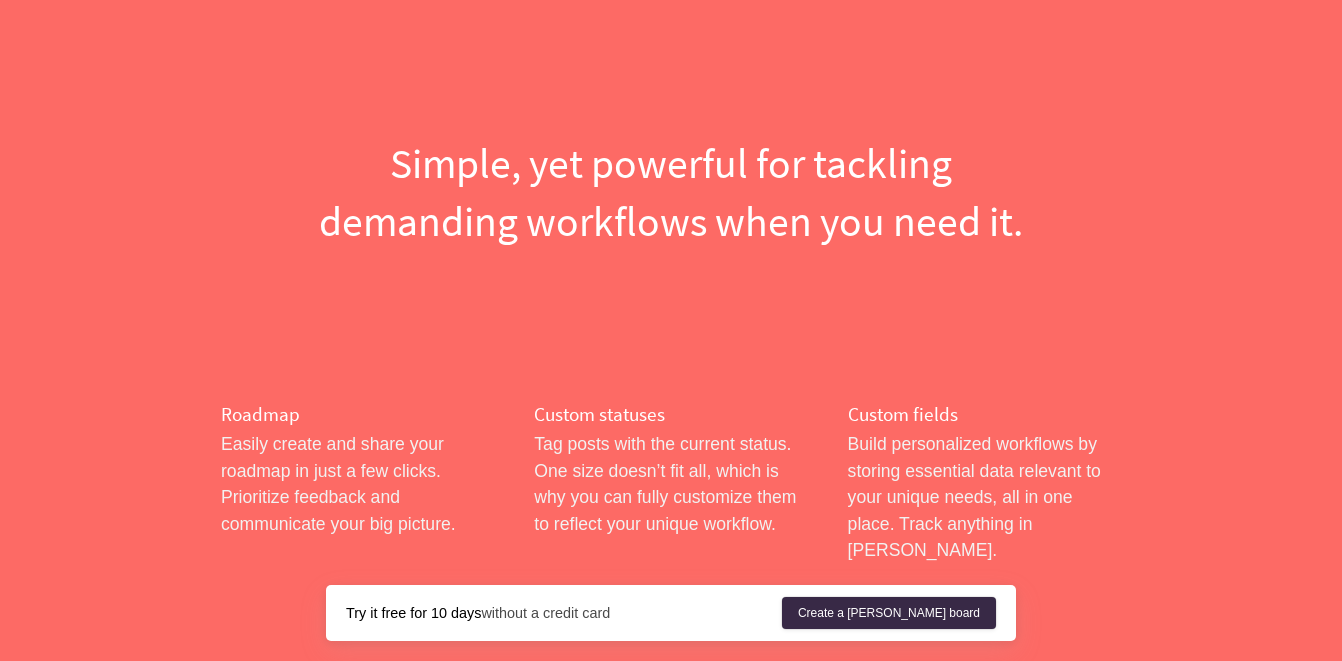scroll, scrollTop: 0, scrollLeft: 0, axis: both 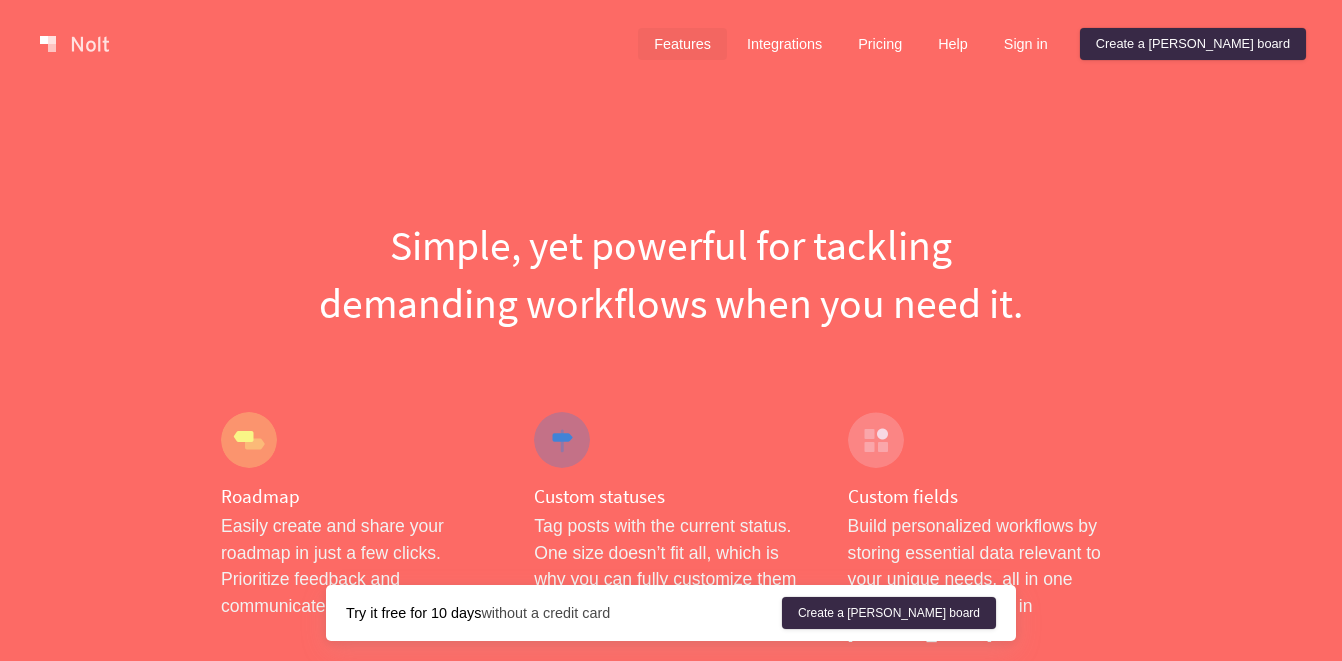 click at bounding box center (74, 44) 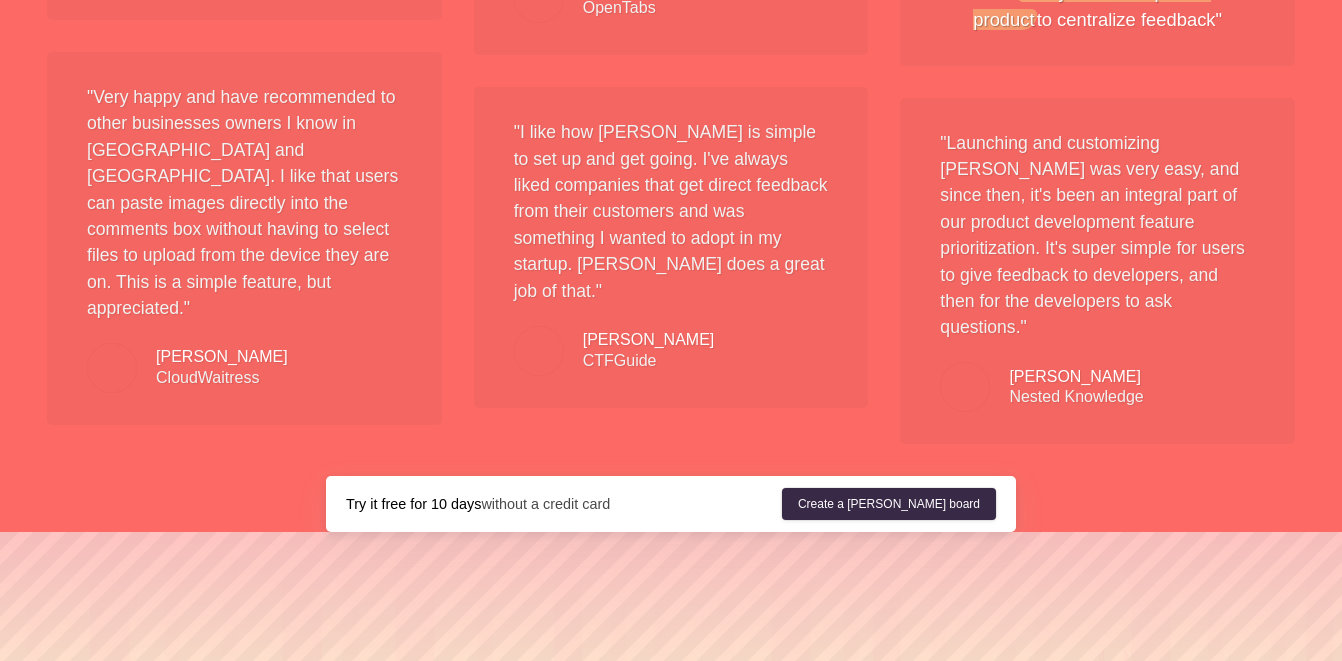 scroll, scrollTop: 3742, scrollLeft: 0, axis: vertical 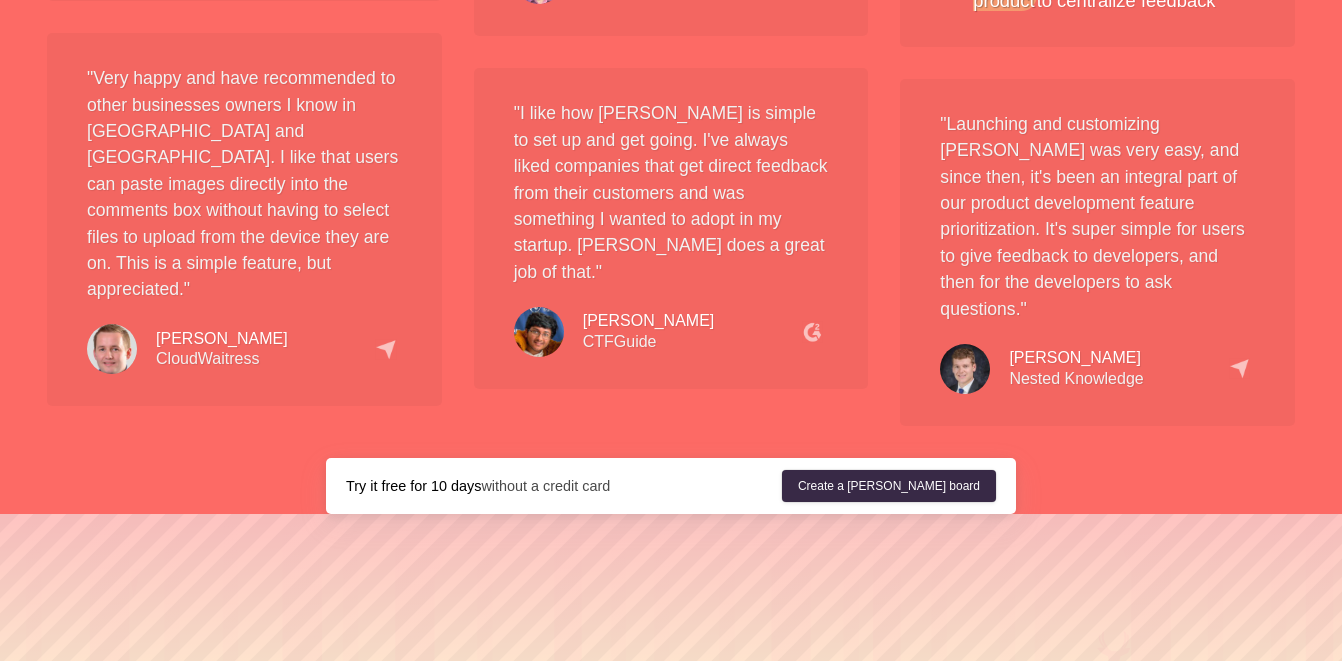 click on ""I like how [PERSON_NAME] is simple to set up and get going. I've always liked companies that get direct feedback from their customers and was something I wanted to adopt in my startup. [PERSON_NAME] does a great job of that."" at bounding box center [671, 192] 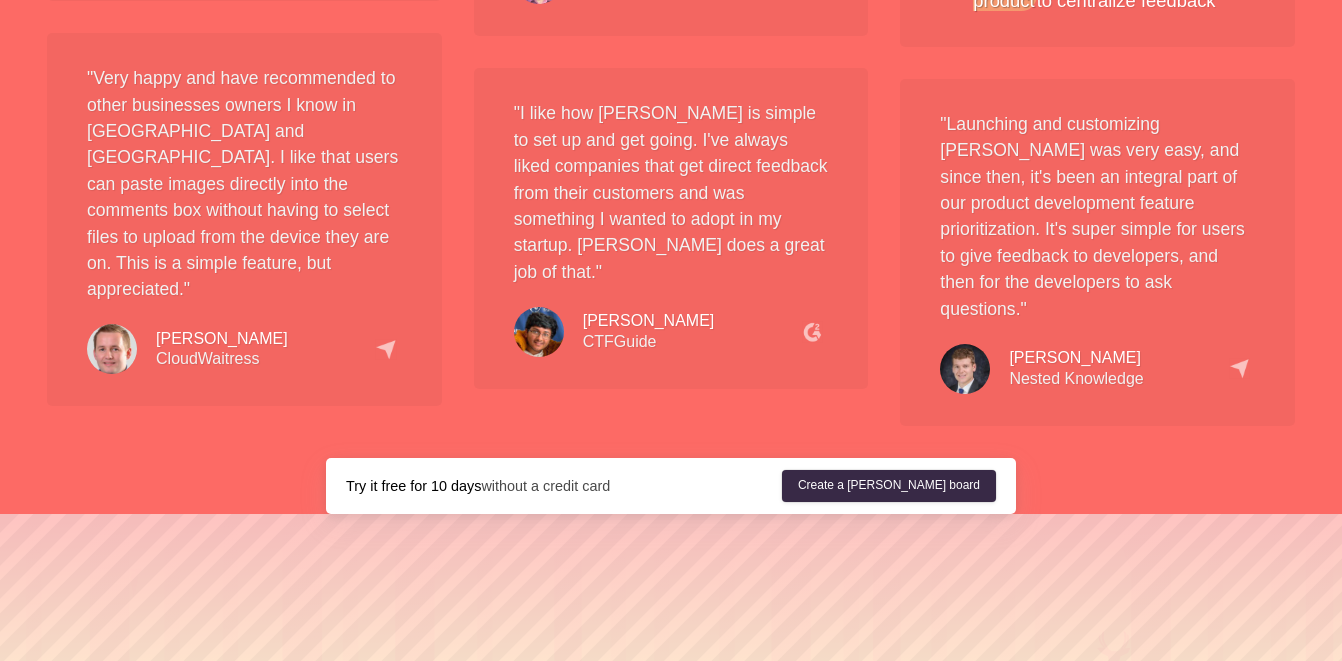 click on "Try it free for 10 days  without a credit card" at bounding box center (564, 486) 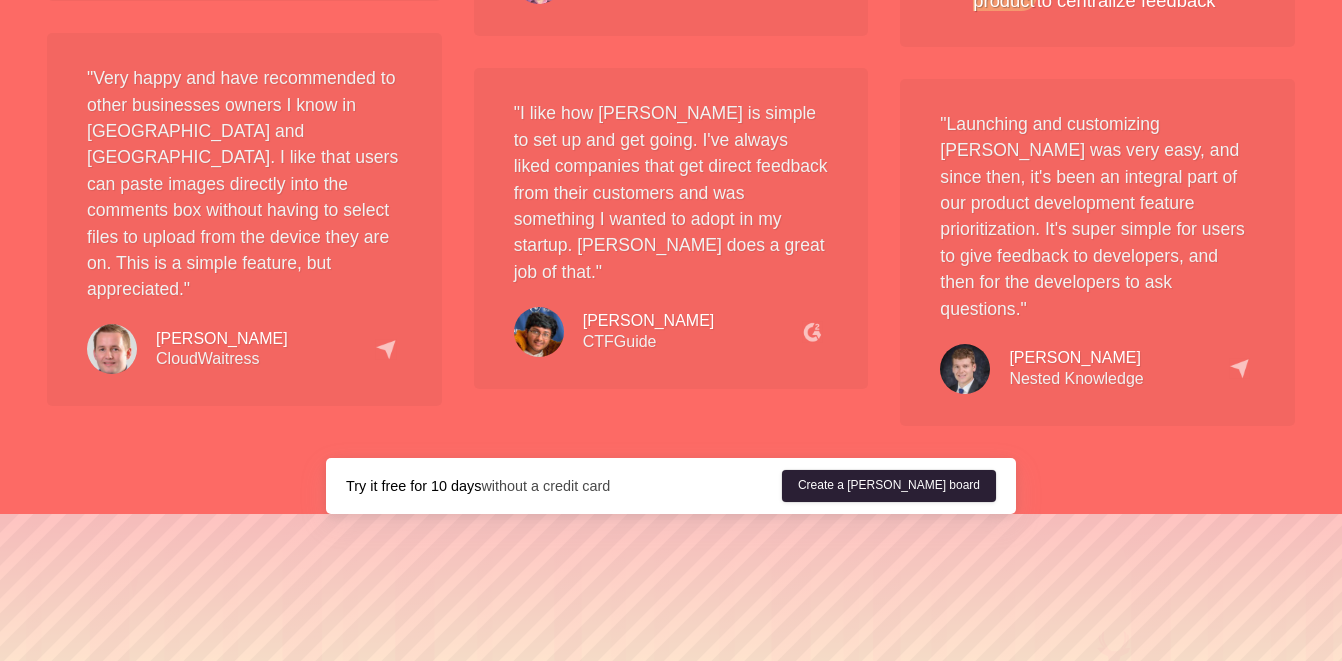 click on "Create a [PERSON_NAME] board" at bounding box center [889, 486] 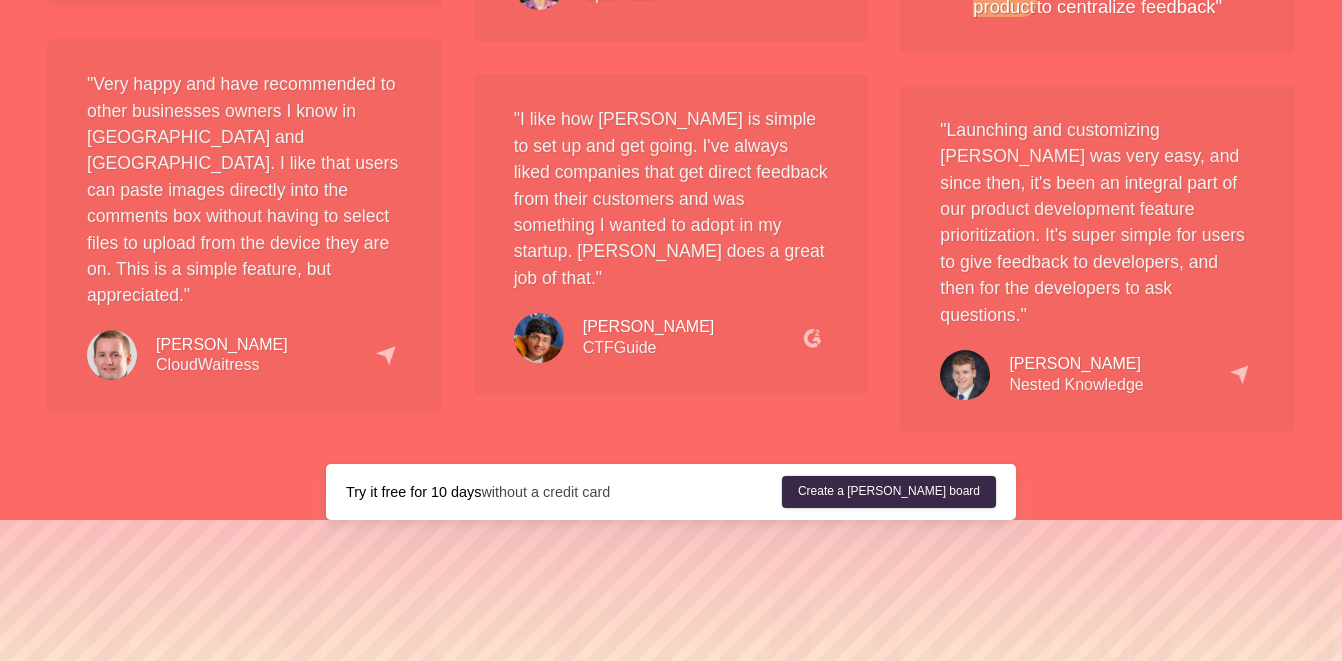 scroll, scrollTop: 3742, scrollLeft: 0, axis: vertical 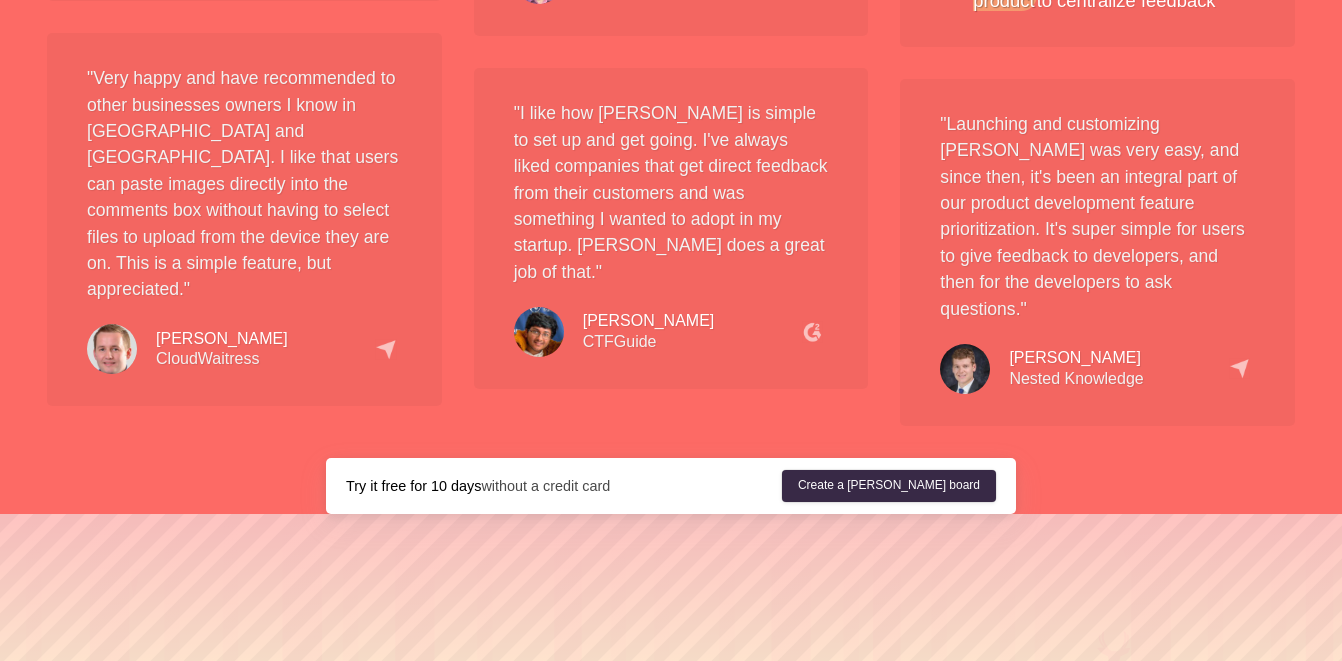 click on "Terms" at bounding box center [769, 773] 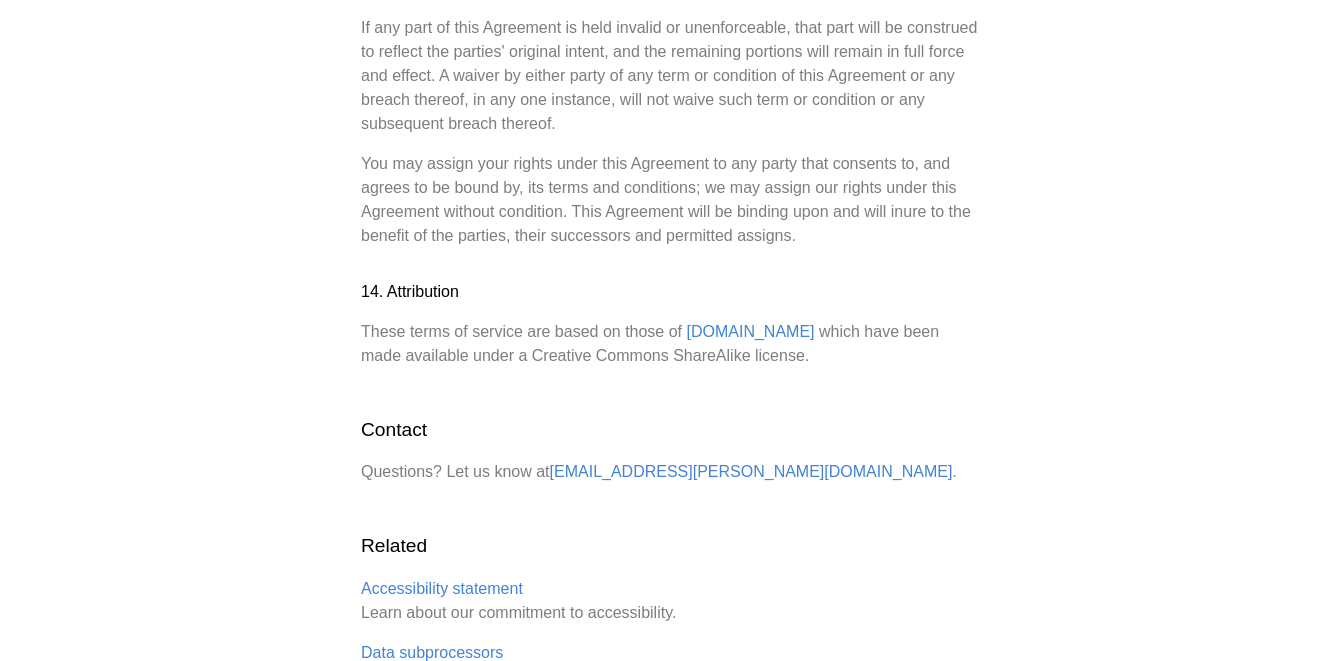 scroll, scrollTop: 5630, scrollLeft: 0, axis: vertical 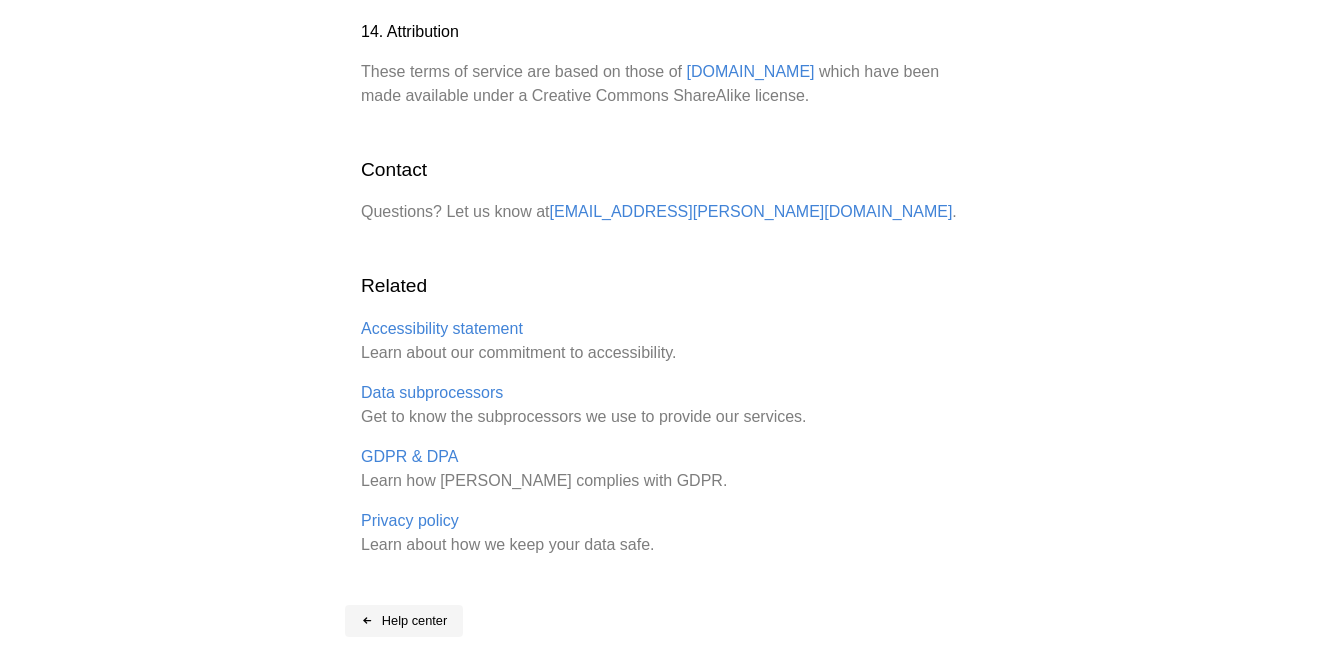 click on "Help center" at bounding box center (404, 621) 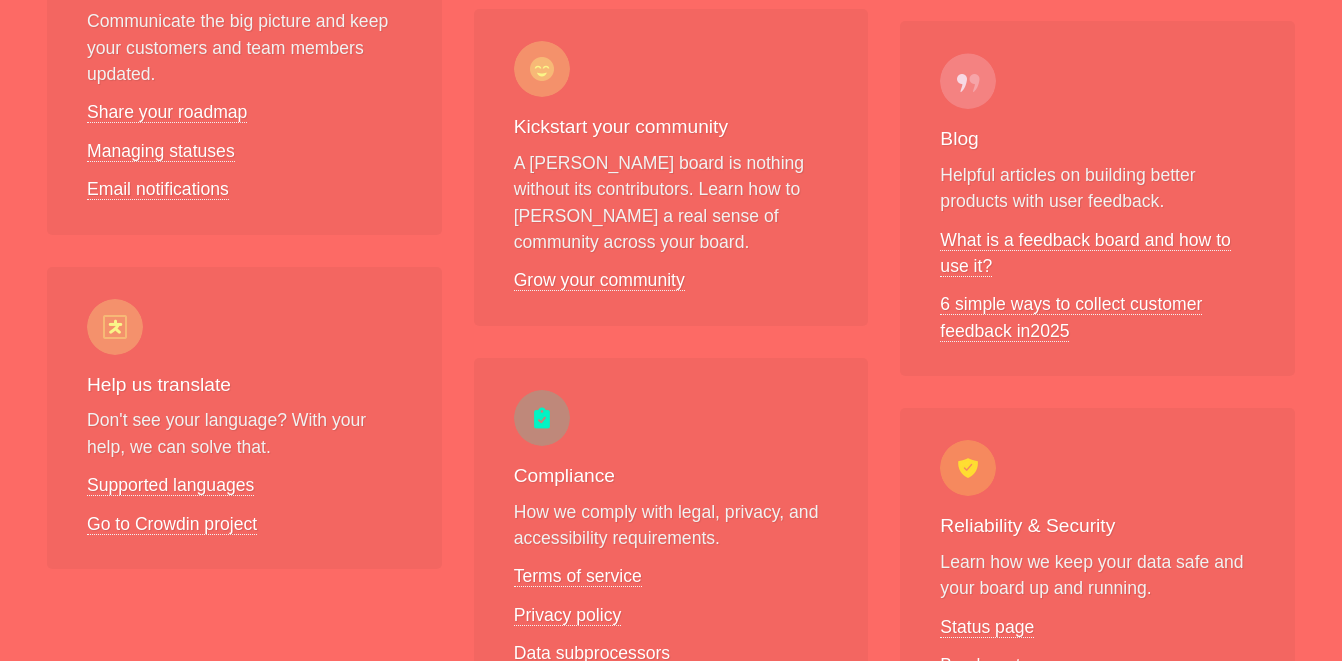 scroll, scrollTop: 1740, scrollLeft: 0, axis: vertical 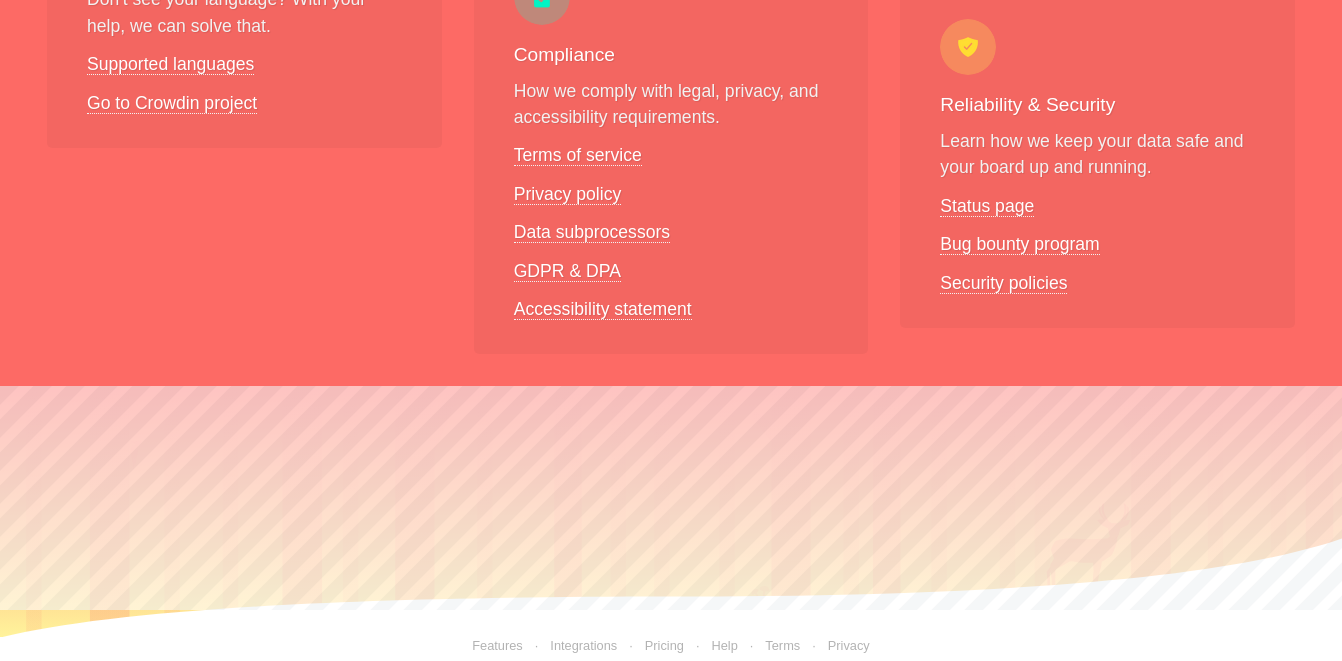 click on "Privacy" at bounding box center [835, 645] 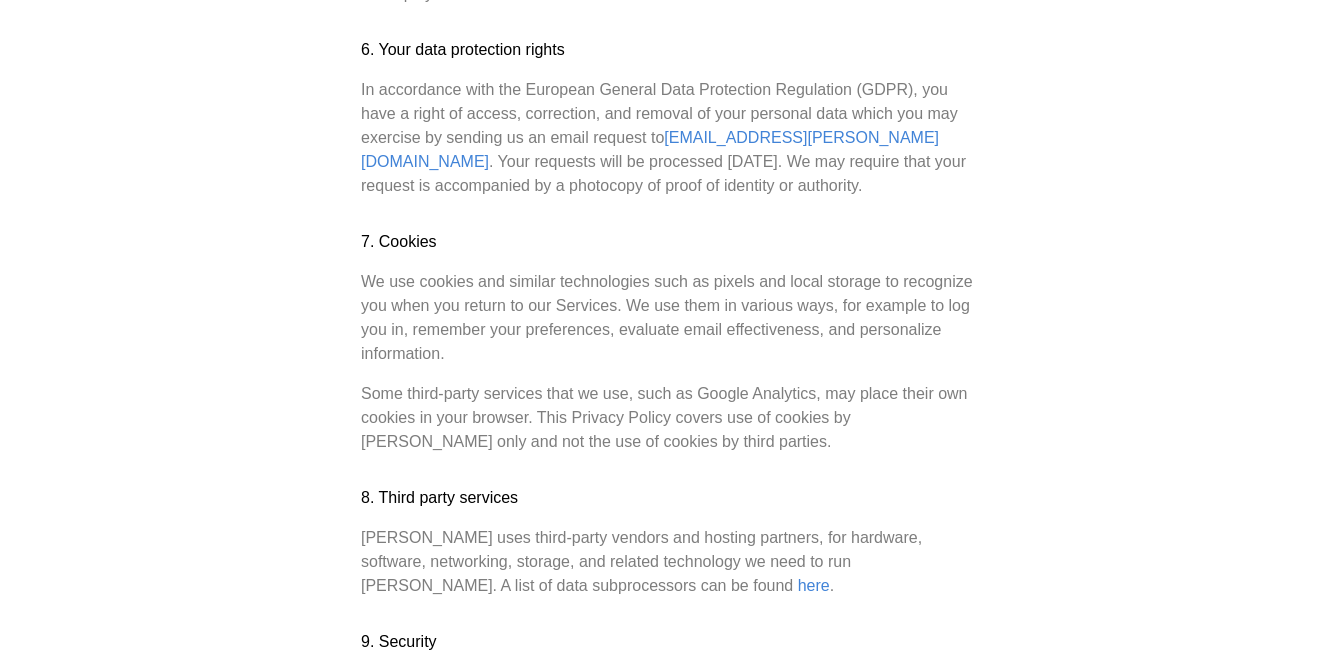 scroll, scrollTop: 0, scrollLeft: 0, axis: both 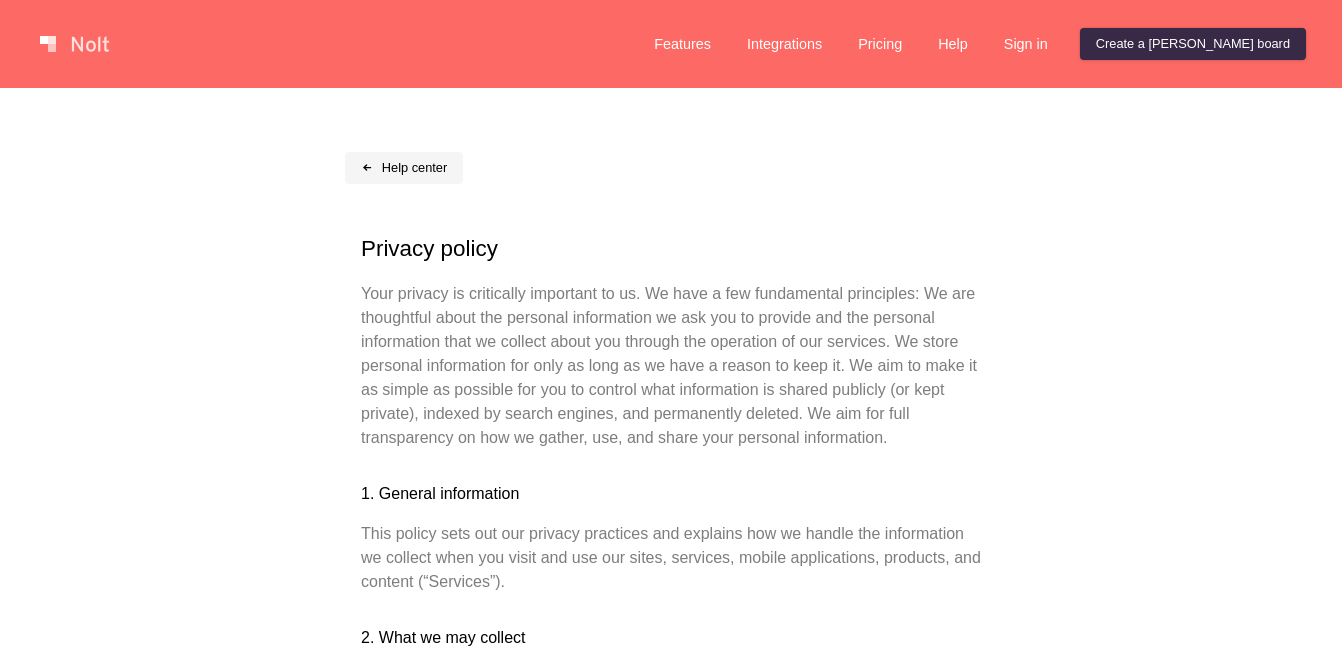 click on "Help center" at bounding box center (404, 168) 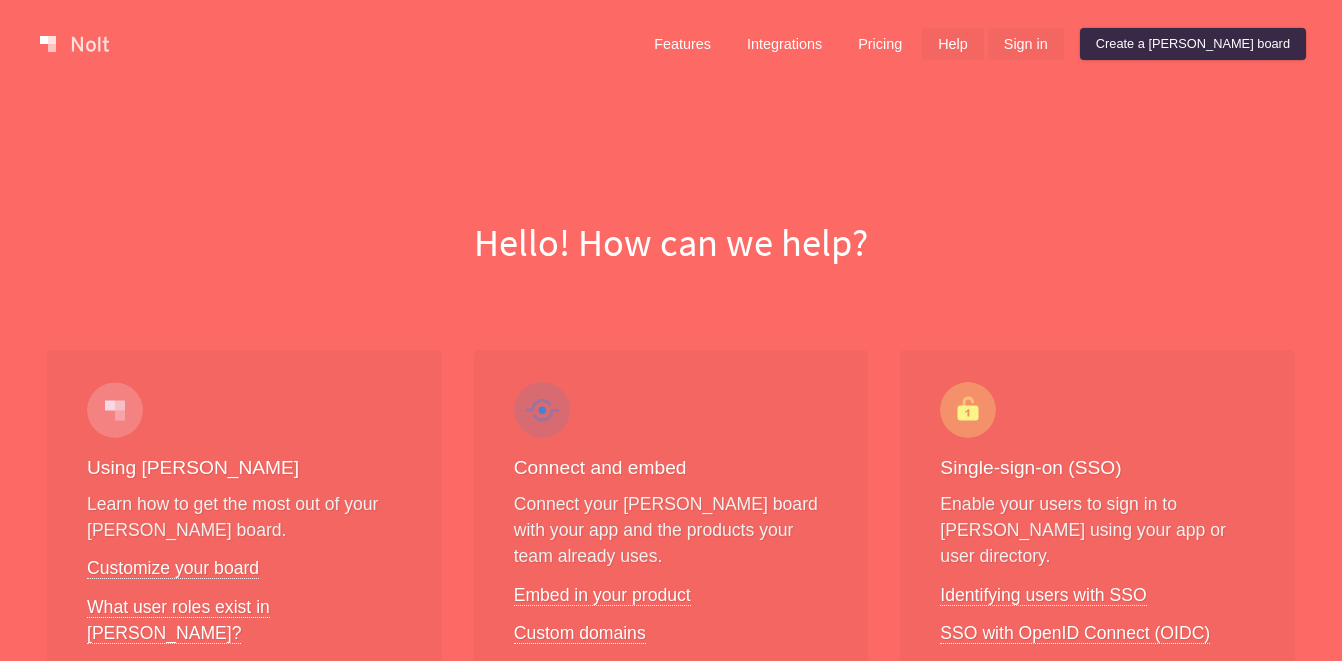 click on "Sign in" at bounding box center [1026, 44] 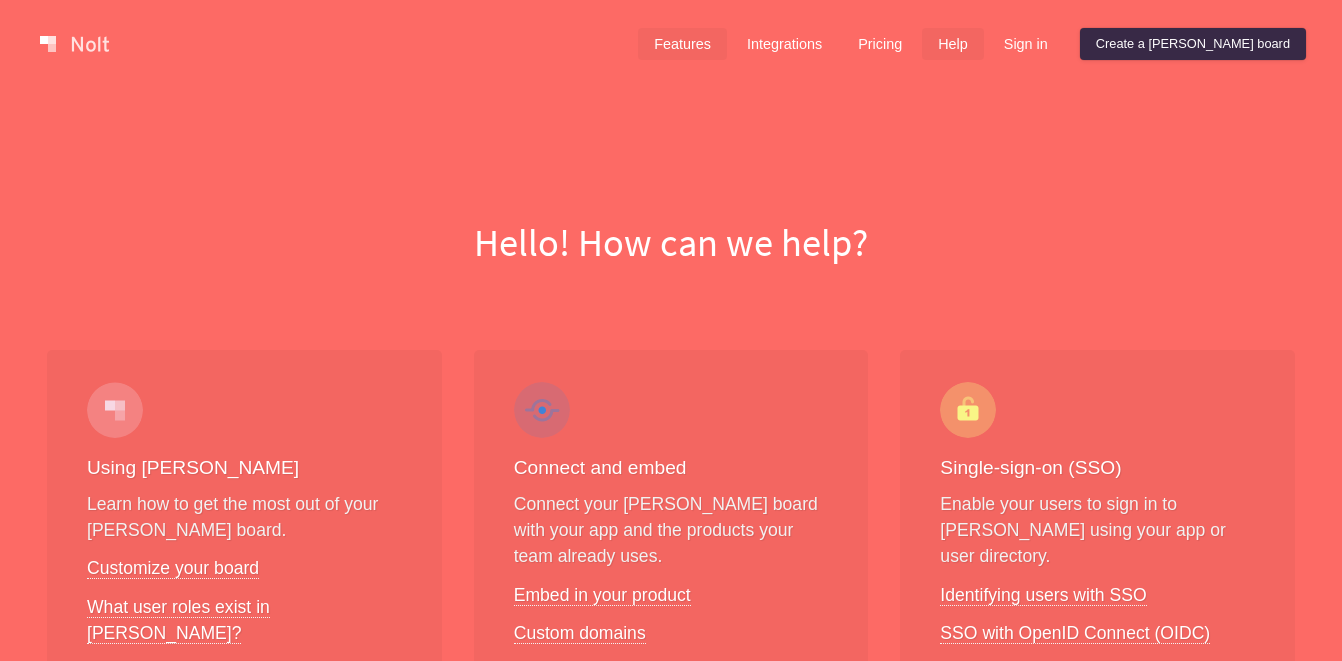 click on "Features" at bounding box center (682, 44) 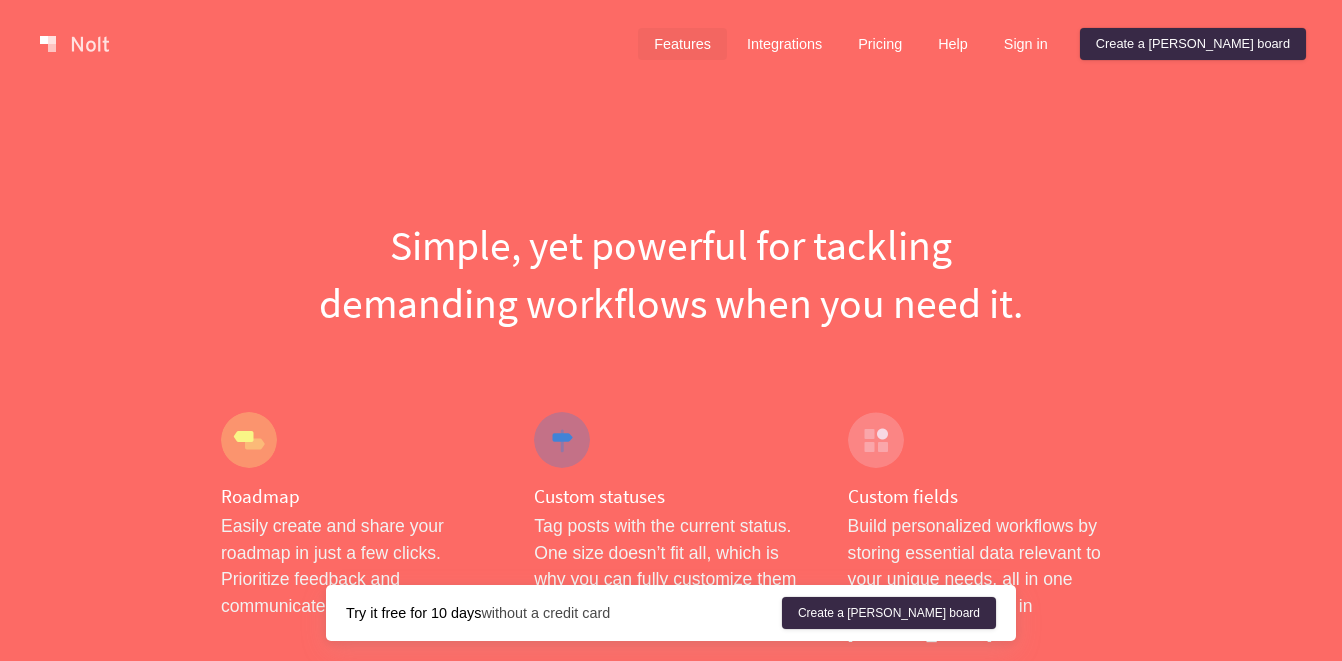 click on "Simple, yet powerful for tackling   demanding workflows when you need it." at bounding box center (671, 274) 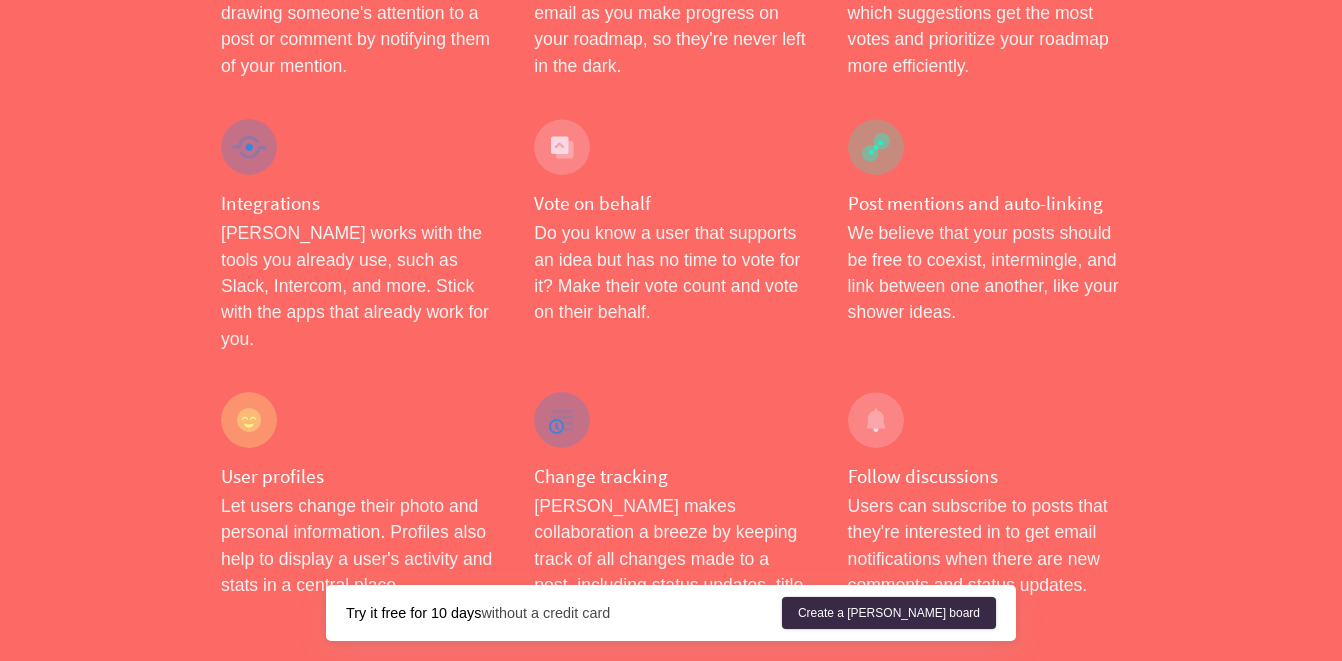 scroll, scrollTop: 3354, scrollLeft: 0, axis: vertical 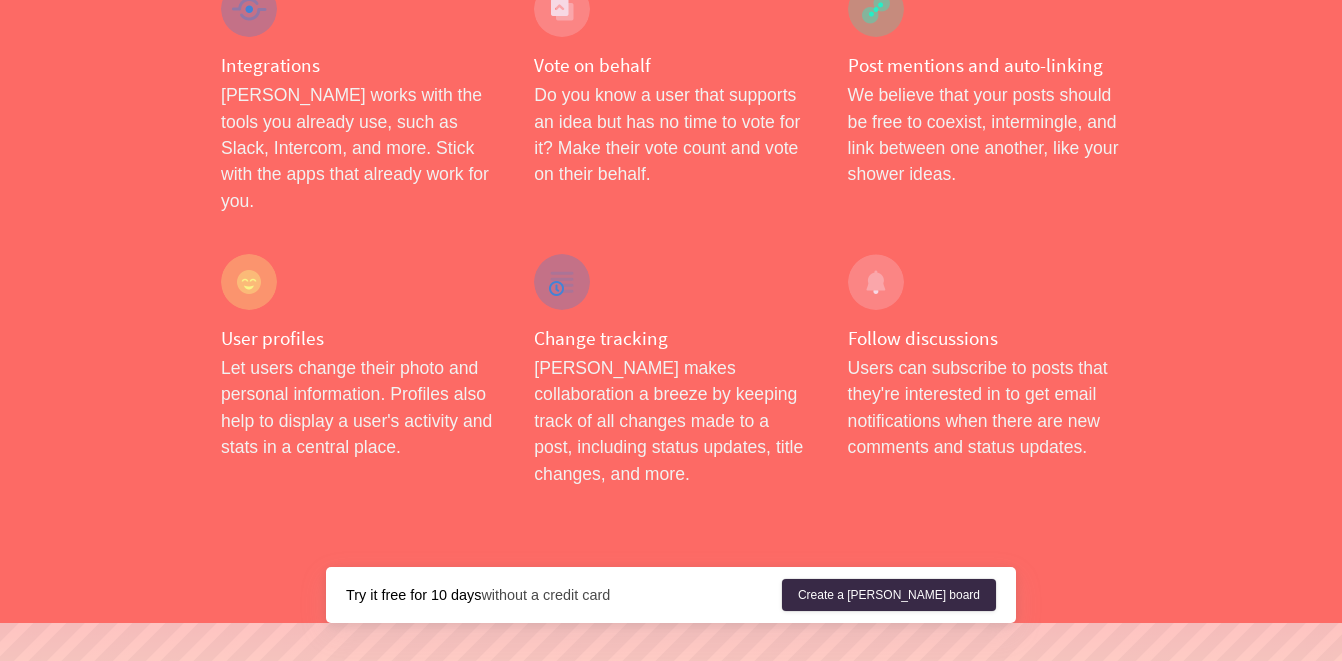 click on "Integrations" at bounding box center [570, 882] 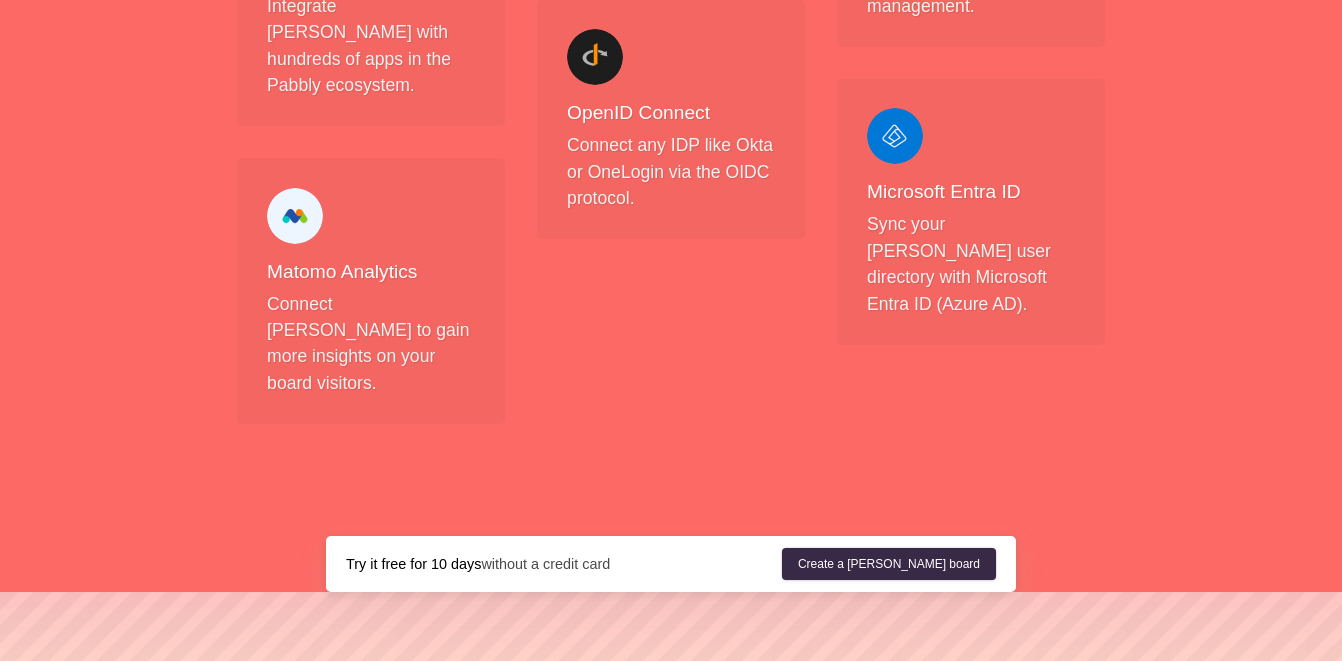 scroll, scrollTop: 2359, scrollLeft: 0, axis: vertical 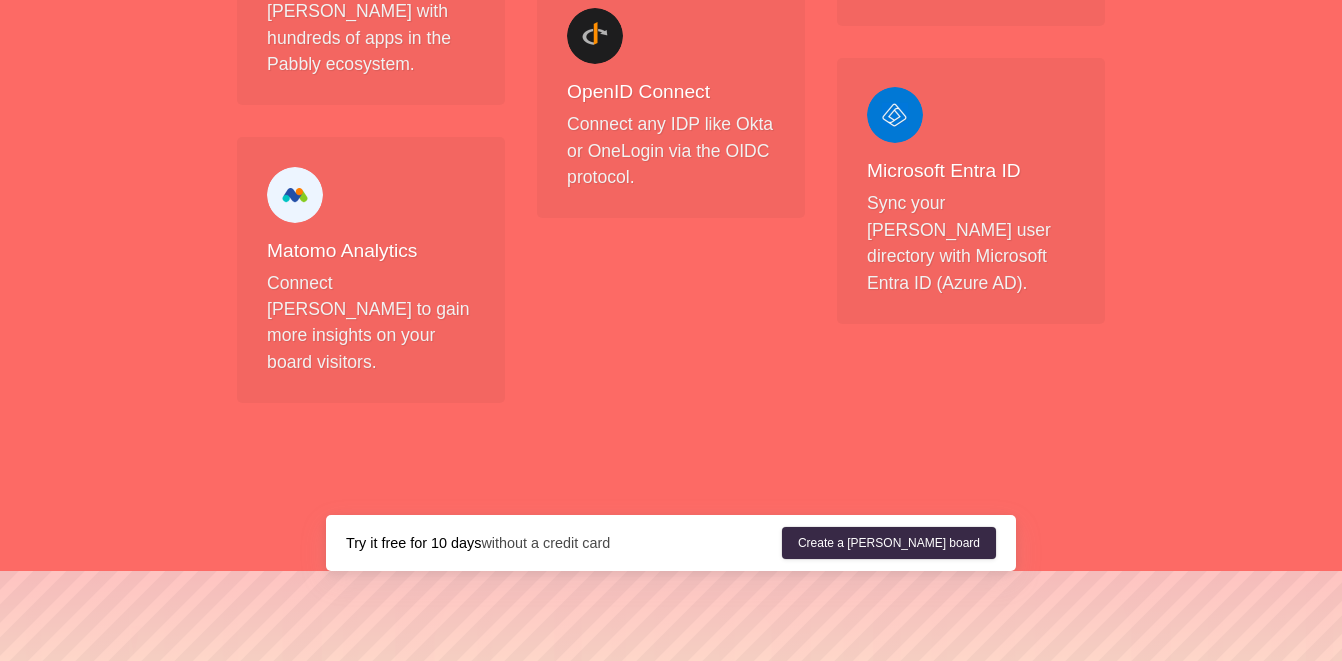 click on "Features" at bounding box center (497, 830) 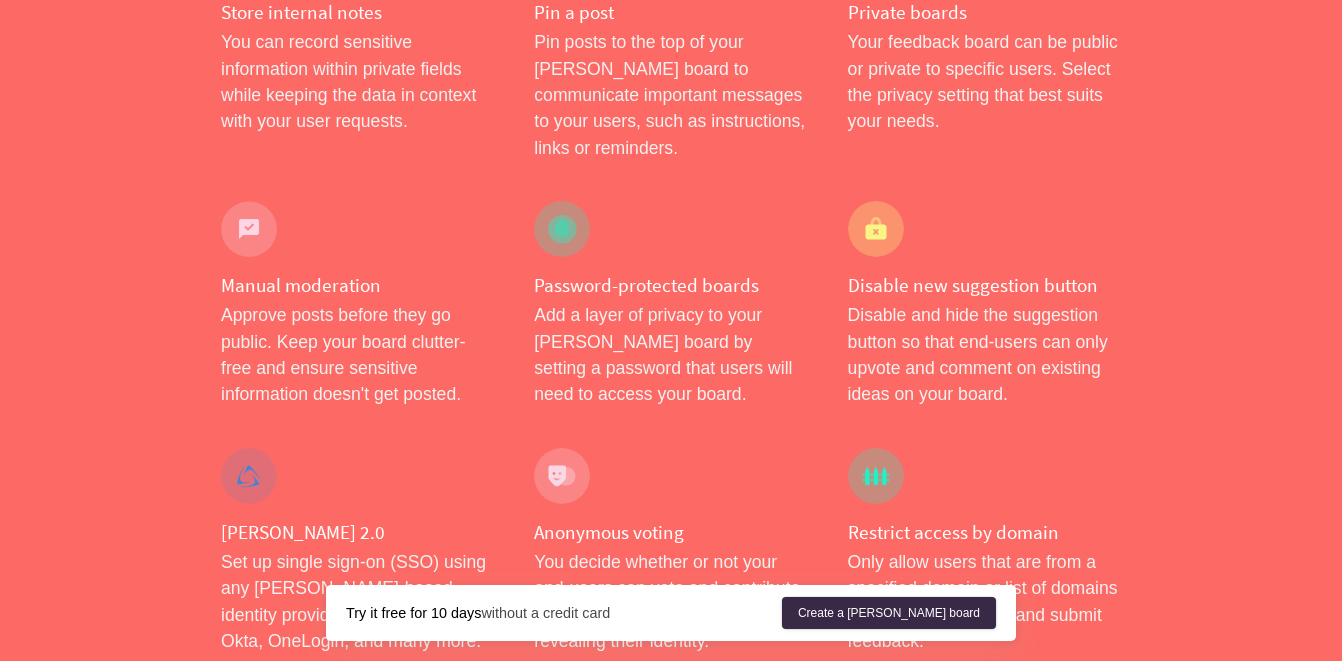scroll, scrollTop: 0, scrollLeft: 0, axis: both 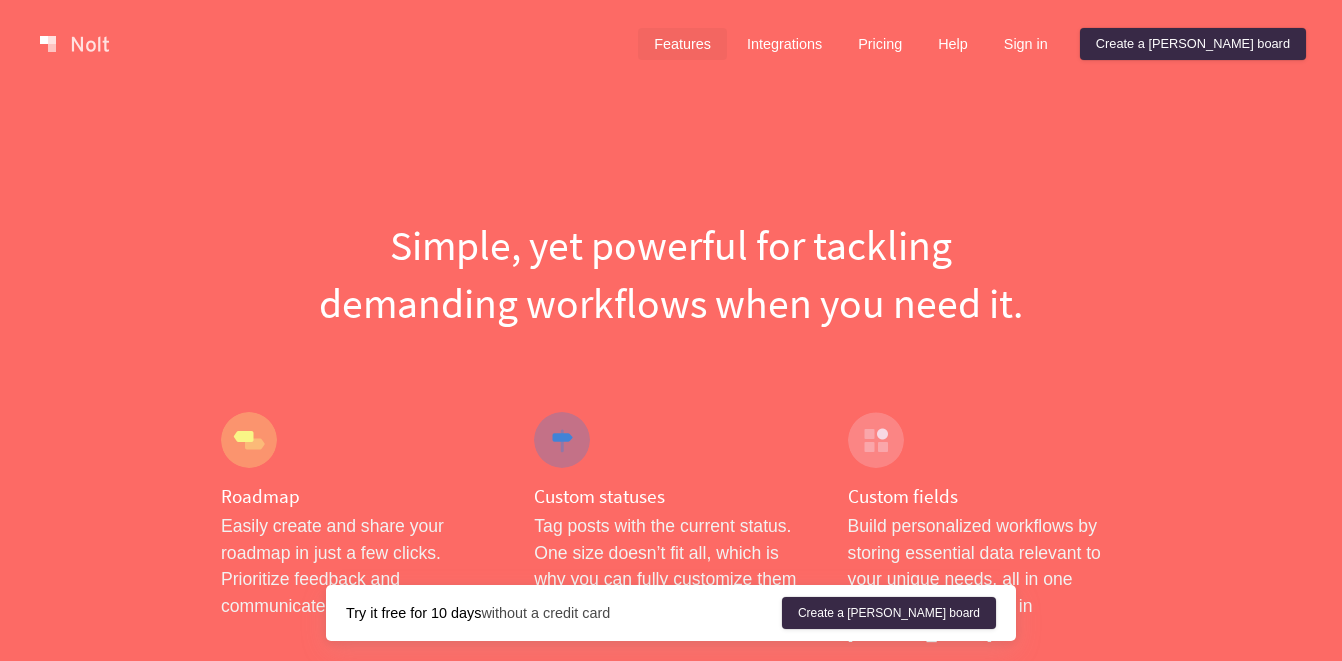 click at bounding box center (74, 44) 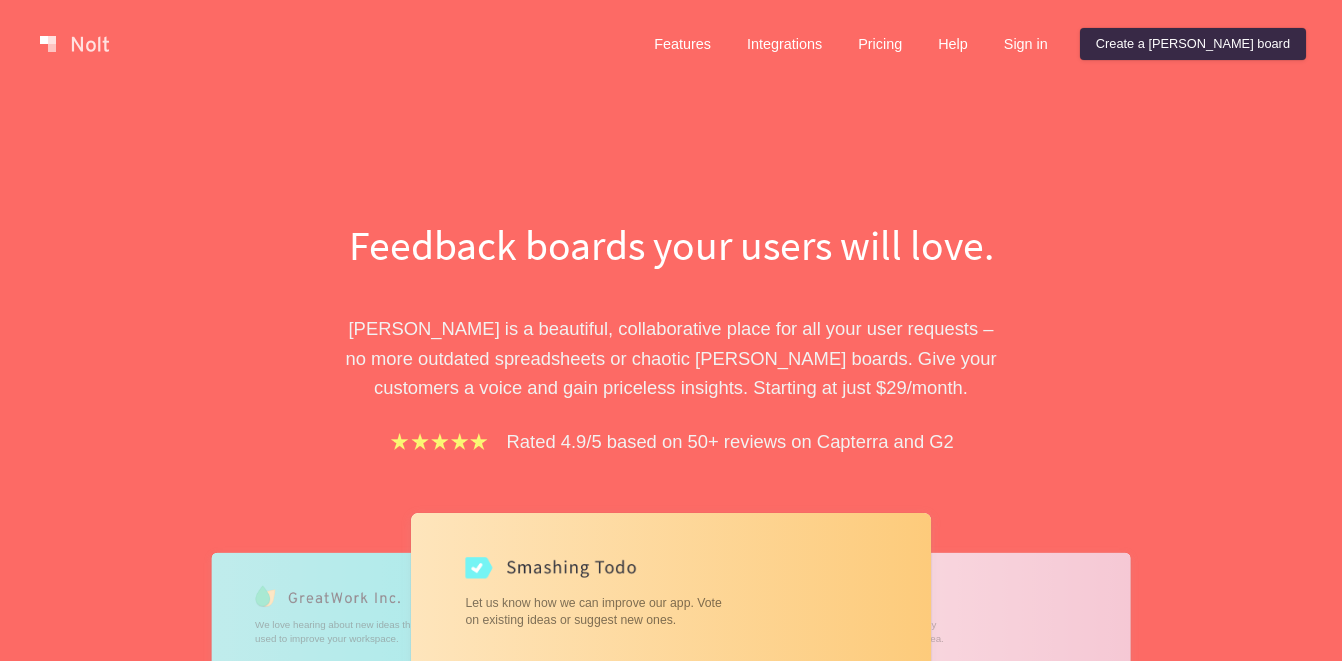 click on "Feedback boards your users will love. [PERSON_NAME] is a beautiful, collaborative place for all your user requests – no more outdated spreadsheets or chaotic [PERSON_NAME] boards. Give your customers a voice and gain priceless insights. Starting at just $ 29 /month. Rated 4.9/5 based on 50+ reviews on Capterra and G2 We love hearing about new ideas that can be used to improve your workspace. Roadmap Search New idea In Progress Mentoring circles for collaborative learning # 18 Completed More plants # 24 Distribute meeting memos via email # 25 Let us know how we can improve our app. Vote on existing ideas or suggest new ones. Trending Search Suggest feature Add Slack integration # 37 It would be nice to send a Slack message when a todo item is created. This way, the whole team can be kept updated on the progress of tasks. 98 Dark theme # 41 The harsh whites aren't easy on my eyes at night. I suggest adding a night mode option that can be toggled easily. 76 Data export # 39 82 Most voted Search Request video Night photography" at bounding box center [671, 577] 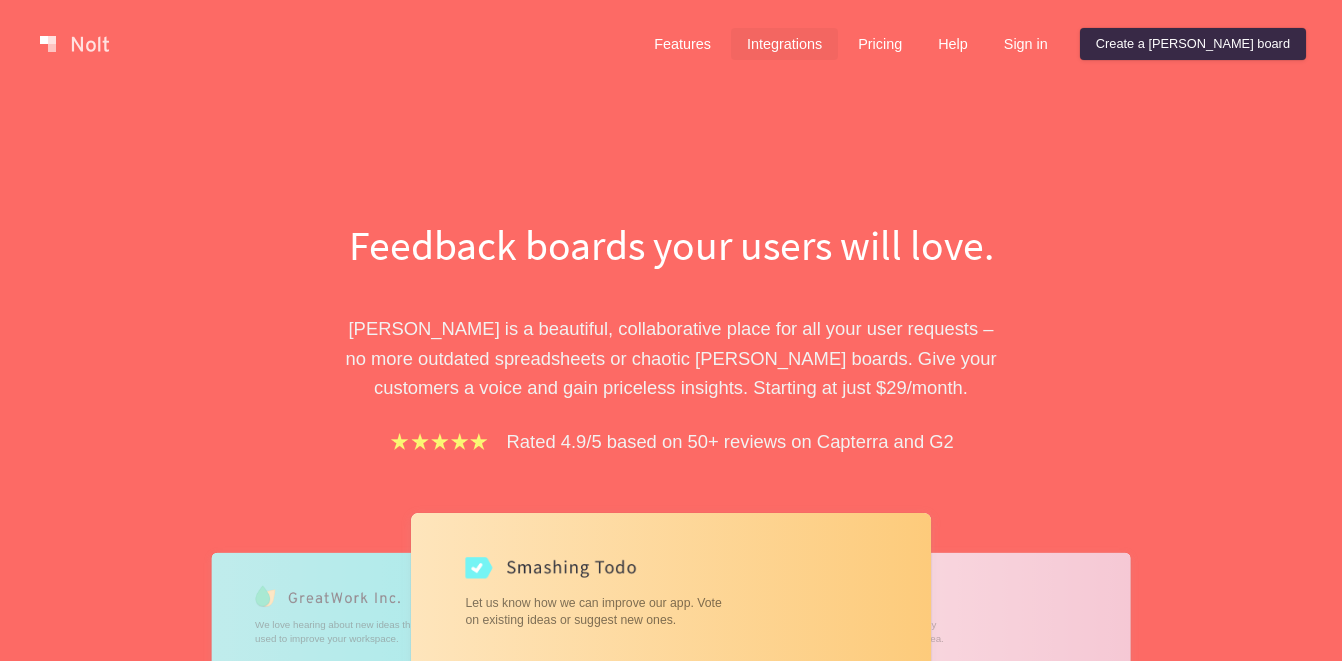 click on "Integrations" at bounding box center (784, 44) 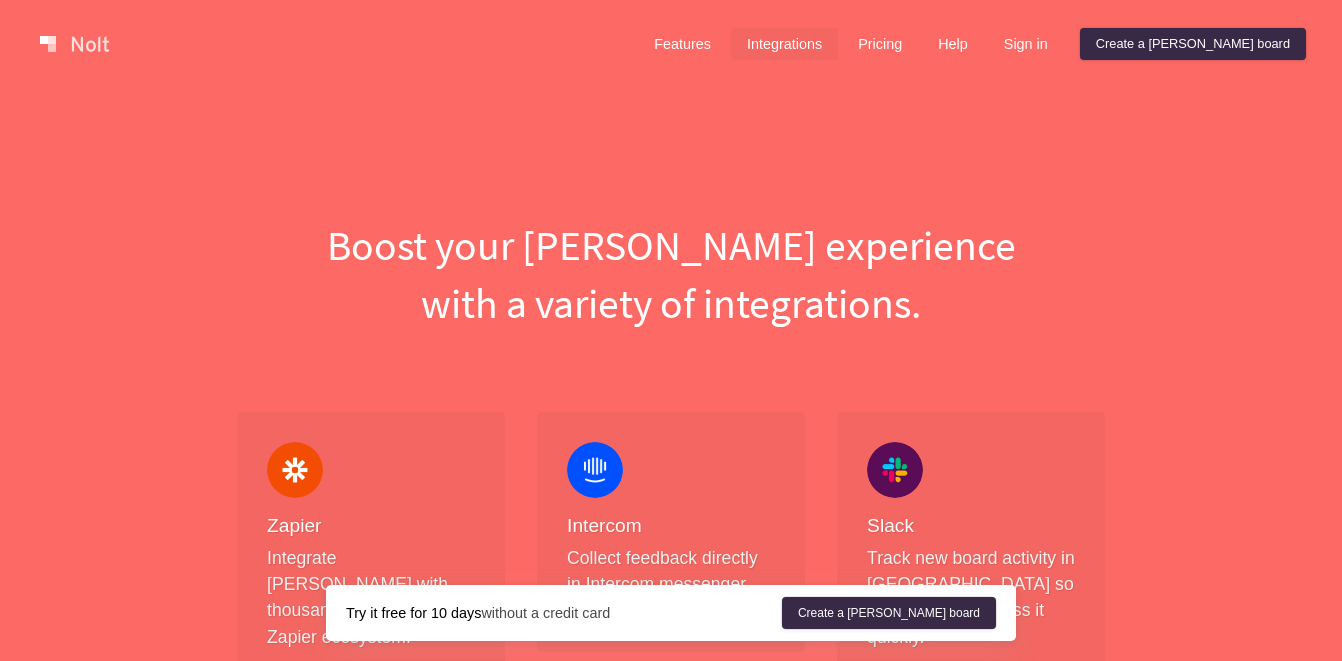 click on "Features Integrations Pricing Help Sign in Create a [PERSON_NAME] board Menu Boost your [PERSON_NAME] experience   with a variety of integrations. Zapier Integrate [PERSON_NAME] with thousands of apps in the Zapier ecosystem. Asana Create Asana tasks from [PERSON_NAME], automatically or whenever you want. Jira Create Jira issues from [PERSON_NAME], automatically or whenever you want. Linear Create Linear issues from [PERSON_NAME], automatically or whenever you want. [PERSON_NAME] 2.0 Connect any IDP like Okta or OneLogin via [PERSON_NAME] 2.0 protocol. Github Create GitHub issues from [PERSON_NAME], automatically or whenever you want. Pabbly Integrate [PERSON_NAME] with hundreds of apps in the Pabbly ecosystem. Matomo Analytics Connect [PERSON_NAME] to gain more insights on your board visitors. Intercom Collect feedback directly in Intercom messenger home and live chat. [DATE] Create [DATE] items from [PERSON_NAME], automatically or whenever you want. Google Sheets Export your board data instantly to your Google spreadsheet. Plausible Analytics Connect Plausible to gain more insights on your board visitors. [GEOGRAPHIC_DATA]" at bounding box center [671, 1615] 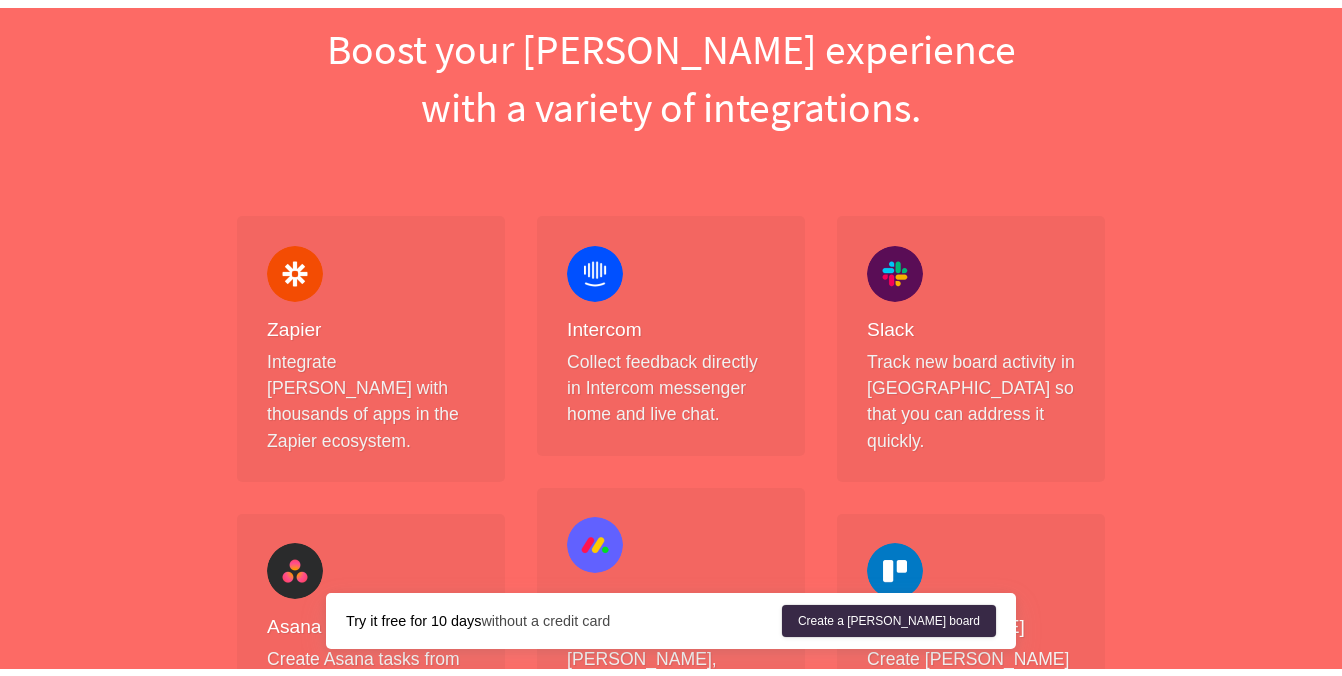 scroll, scrollTop: 0, scrollLeft: 0, axis: both 